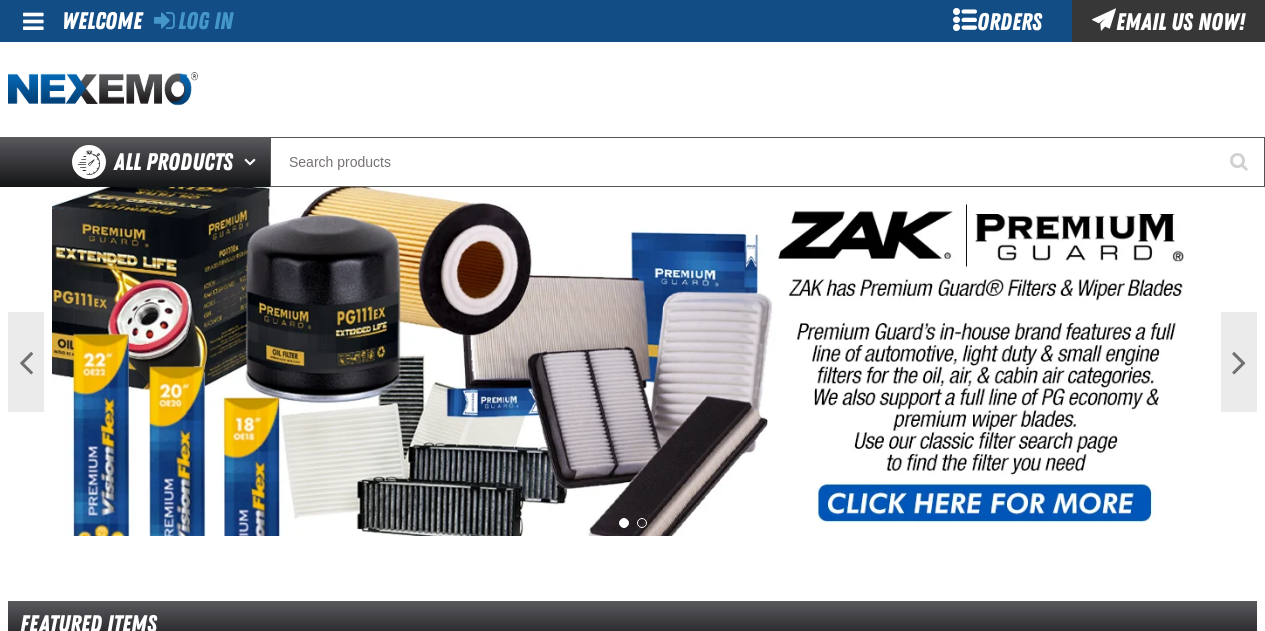 scroll, scrollTop: 0, scrollLeft: 0, axis: both 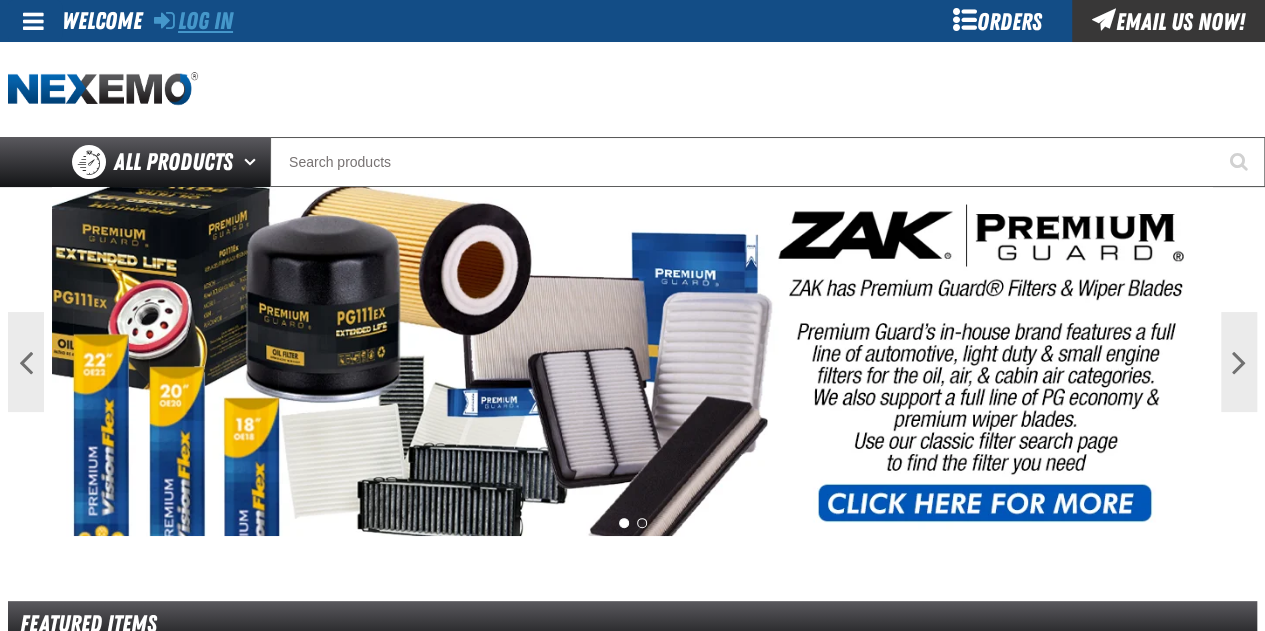 click on "Log In" at bounding box center (193, 21) 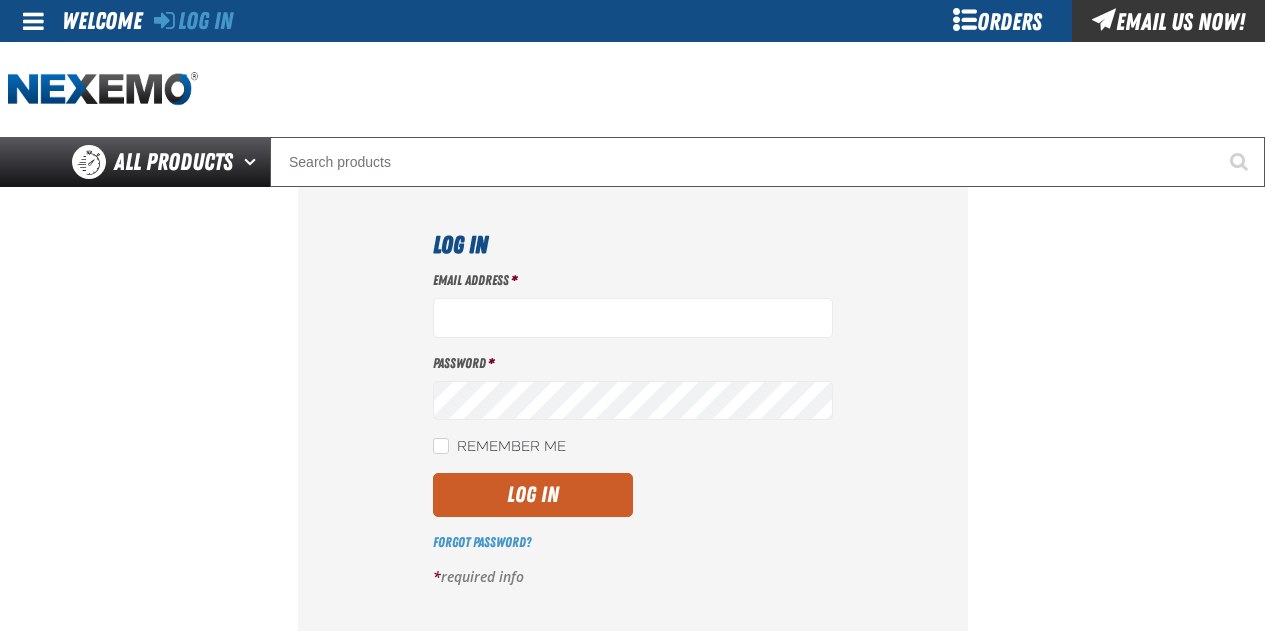scroll, scrollTop: 0, scrollLeft: 0, axis: both 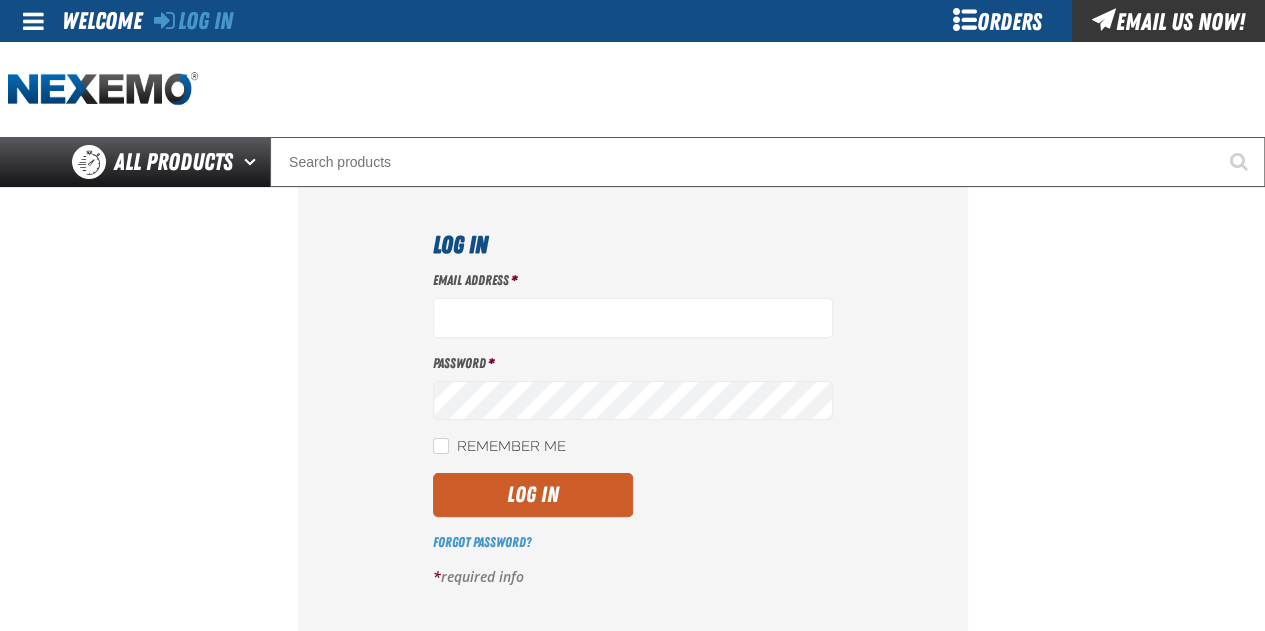type on "[EMAIL_ADDRESS][DOMAIN_NAME]" 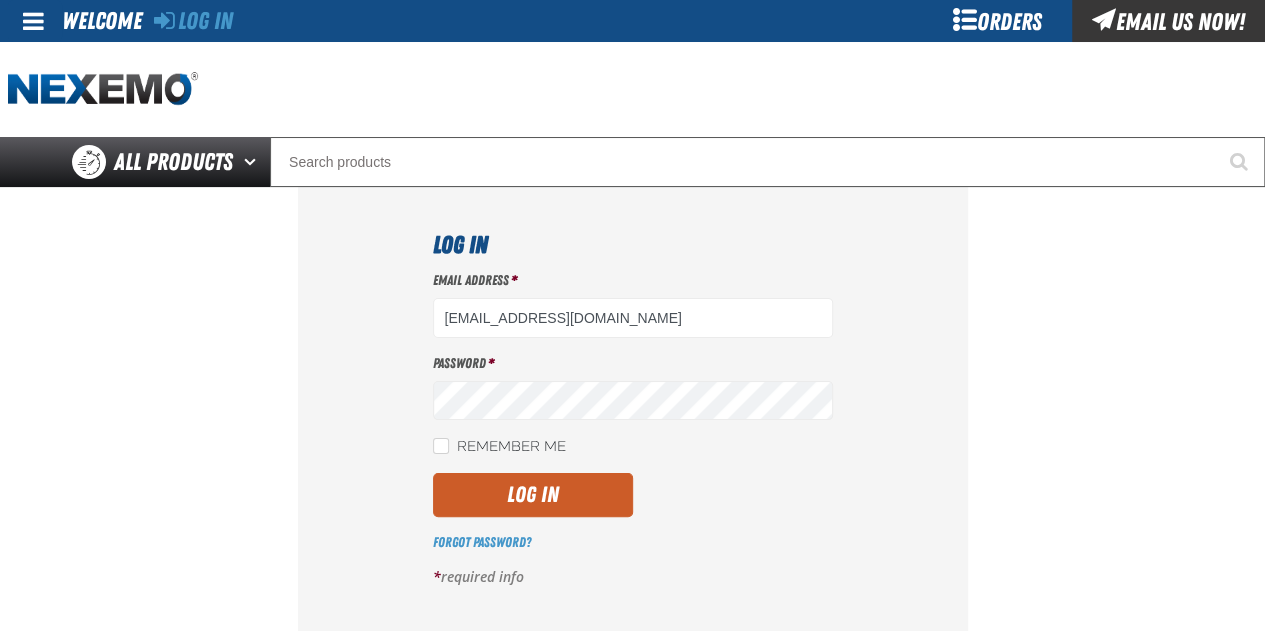 click on "Email Address *
mvanwie@nexemo.com
Password *
Remember Me
Log In
*" at bounding box center (633, 437) 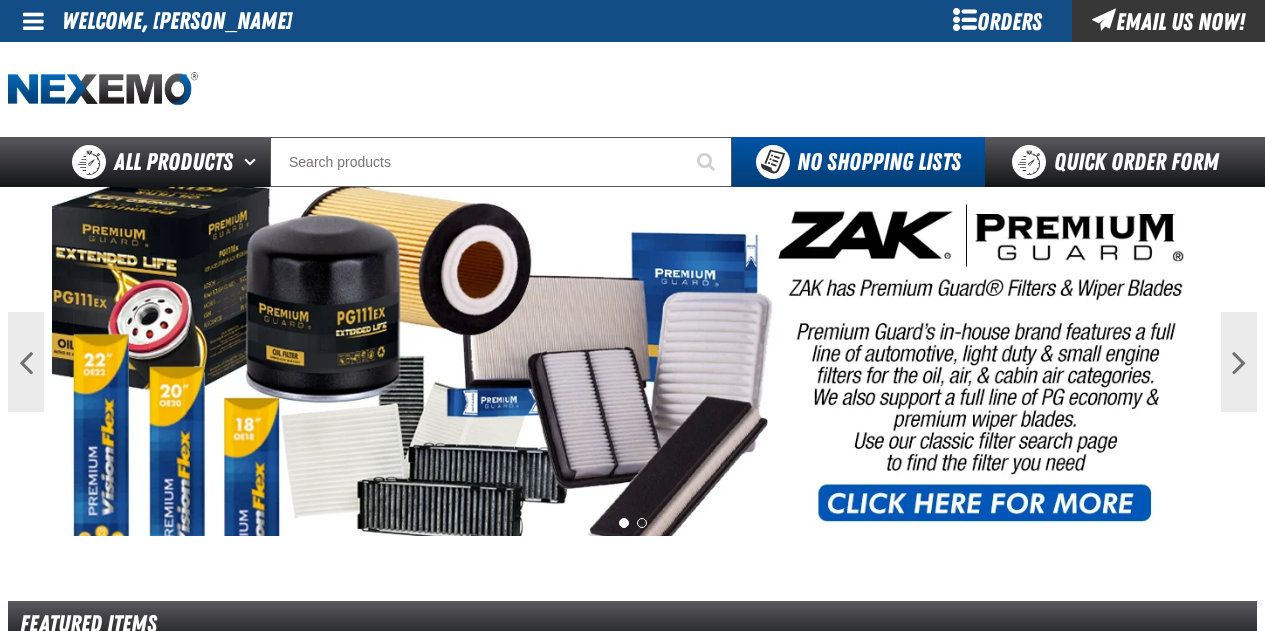 scroll, scrollTop: 0, scrollLeft: 0, axis: both 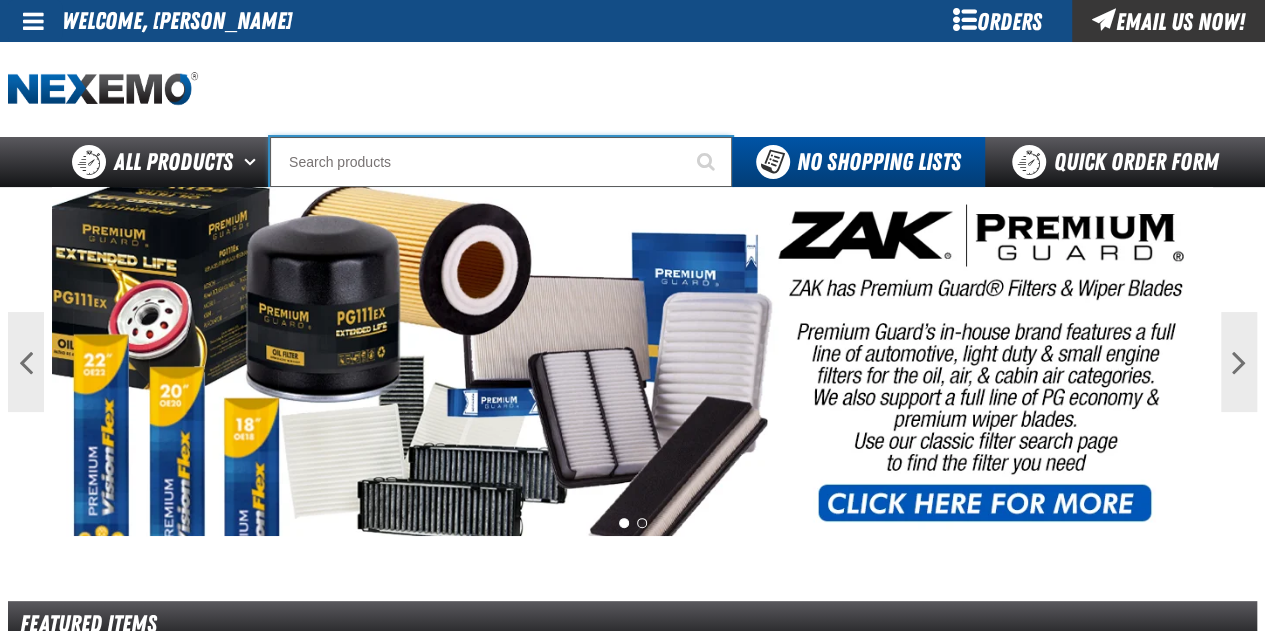 click at bounding box center [501, 162] 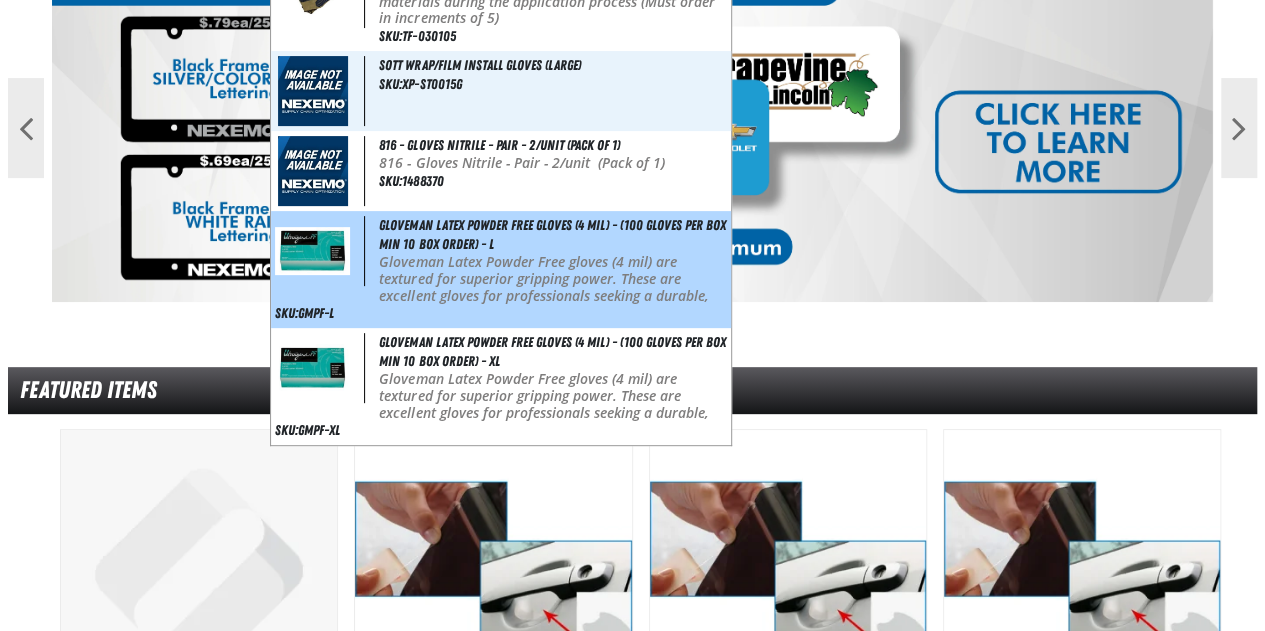 scroll, scrollTop: 300, scrollLeft: 0, axis: vertical 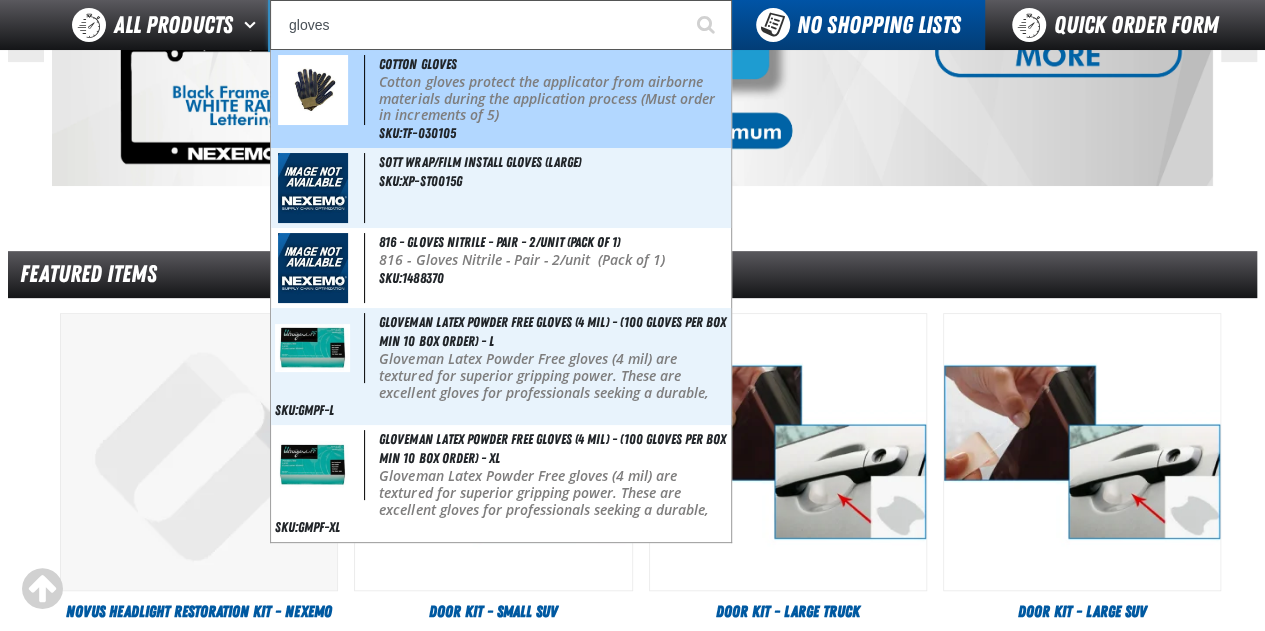 type on "Cotton Gloves" 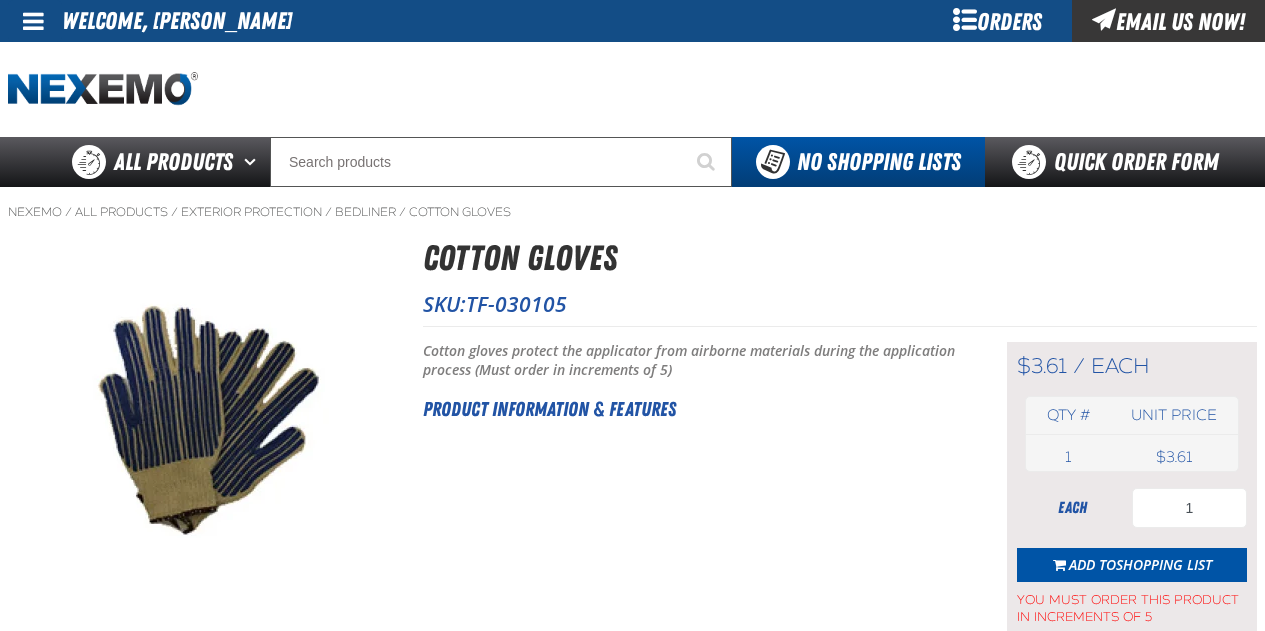 scroll, scrollTop: 0, scrollLeft: 0, axis: both 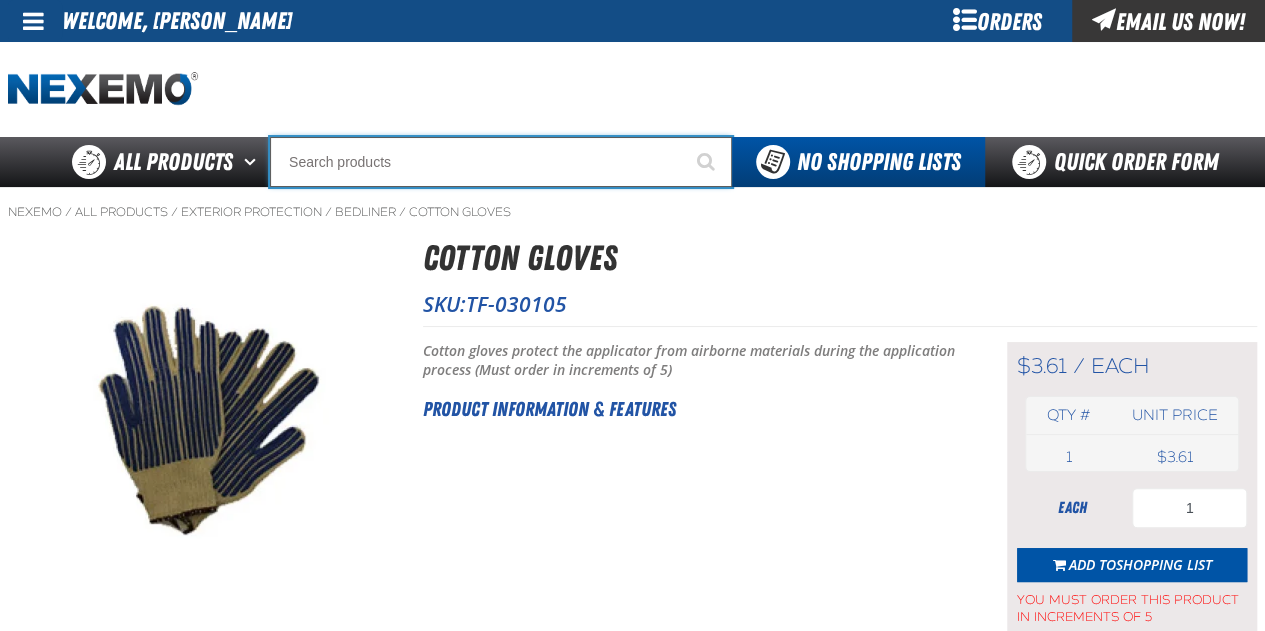 click at bounding box center (501, 162) 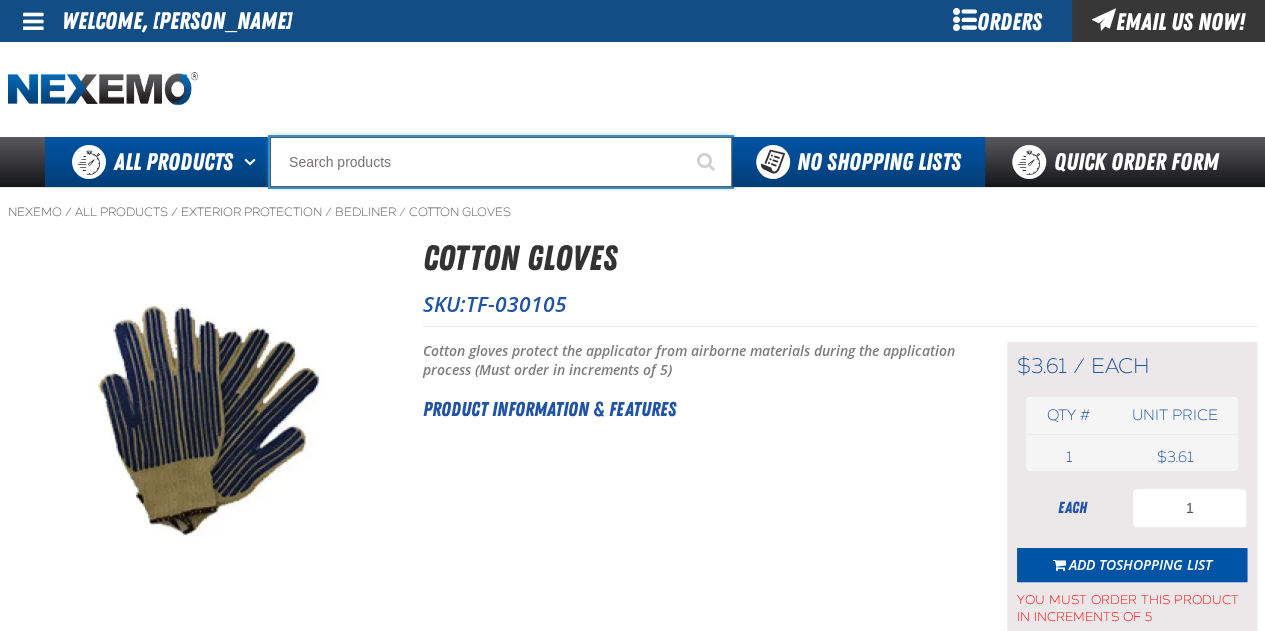 drag, startPoint x: 398, startPoint y: 163, endPoint x: 164, endPoint y: 151, distance: 234.3075 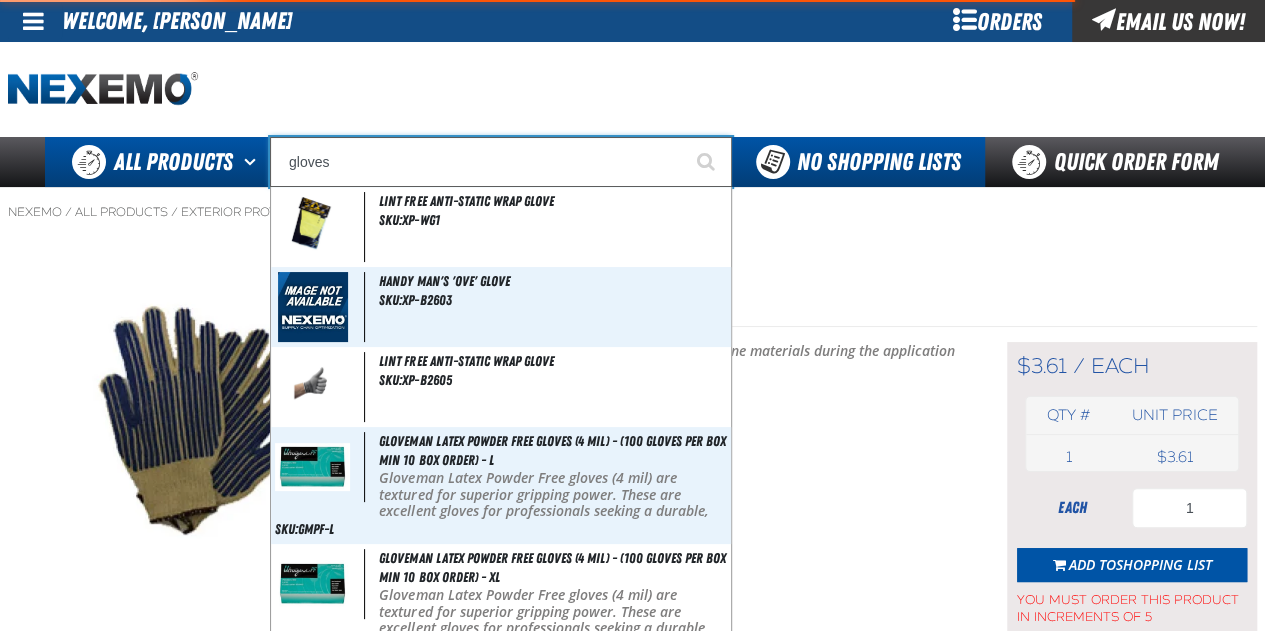 type on "gloves" 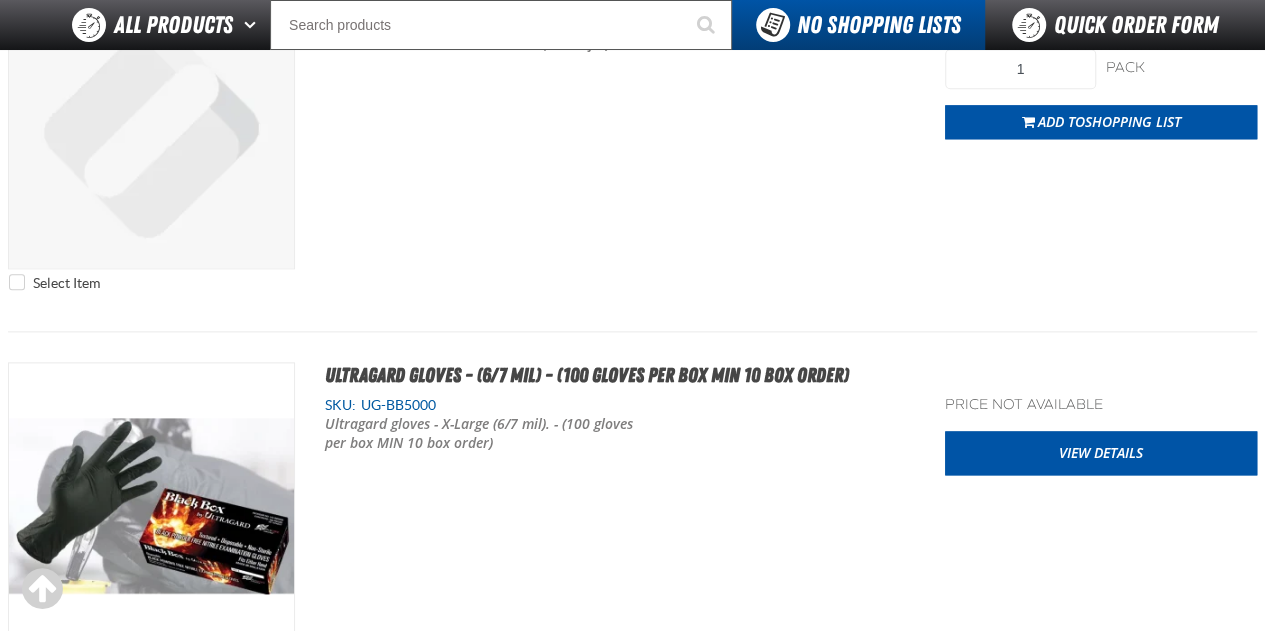 scroll, scrollTop: 1200, scrollLeft: 0, axis: vertical 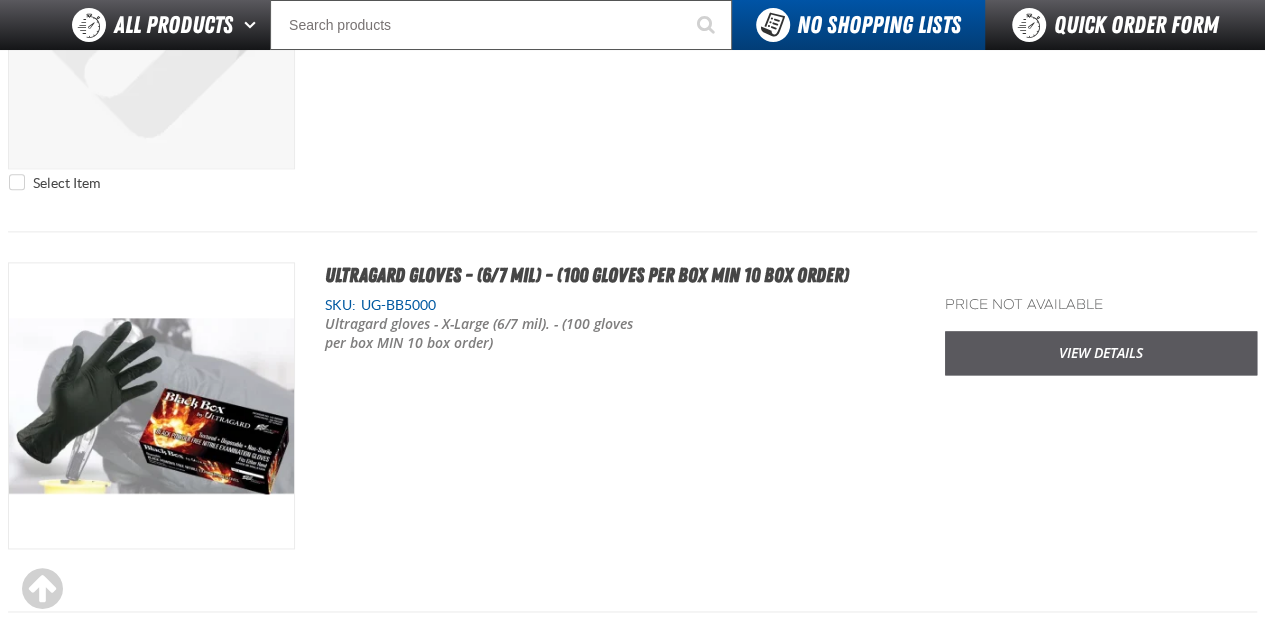click on "View Details" at bounding box center (1101, 353) 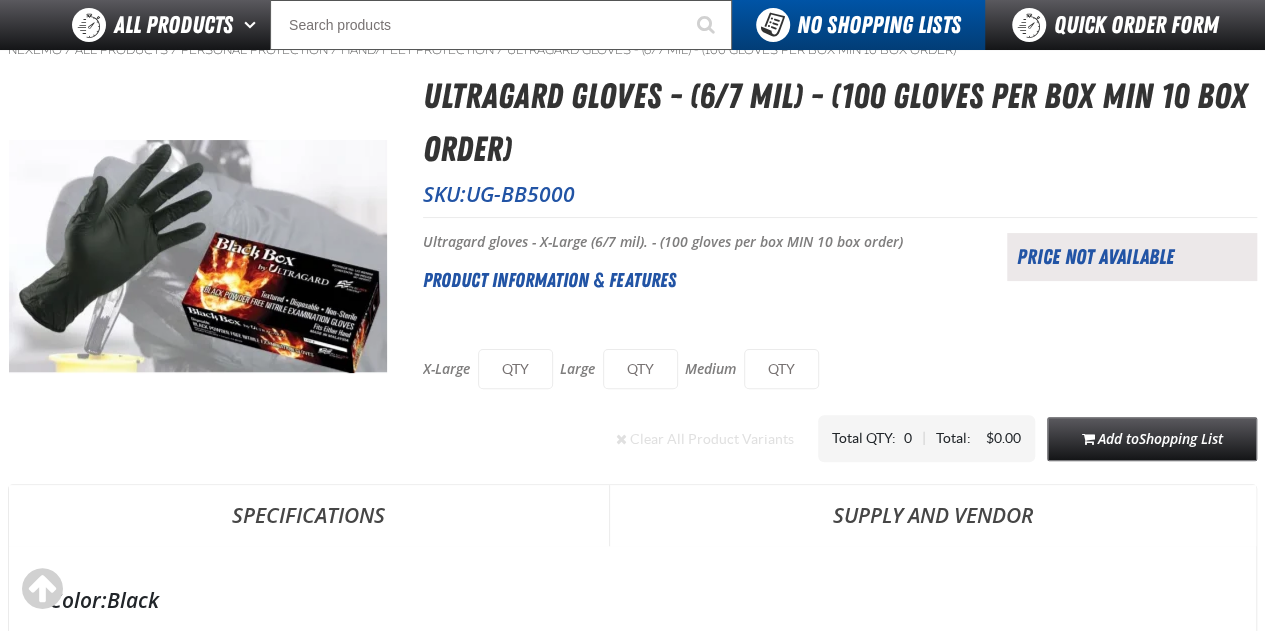 scroll, scrollTop: 0, scrollLeft: 0, axis: both 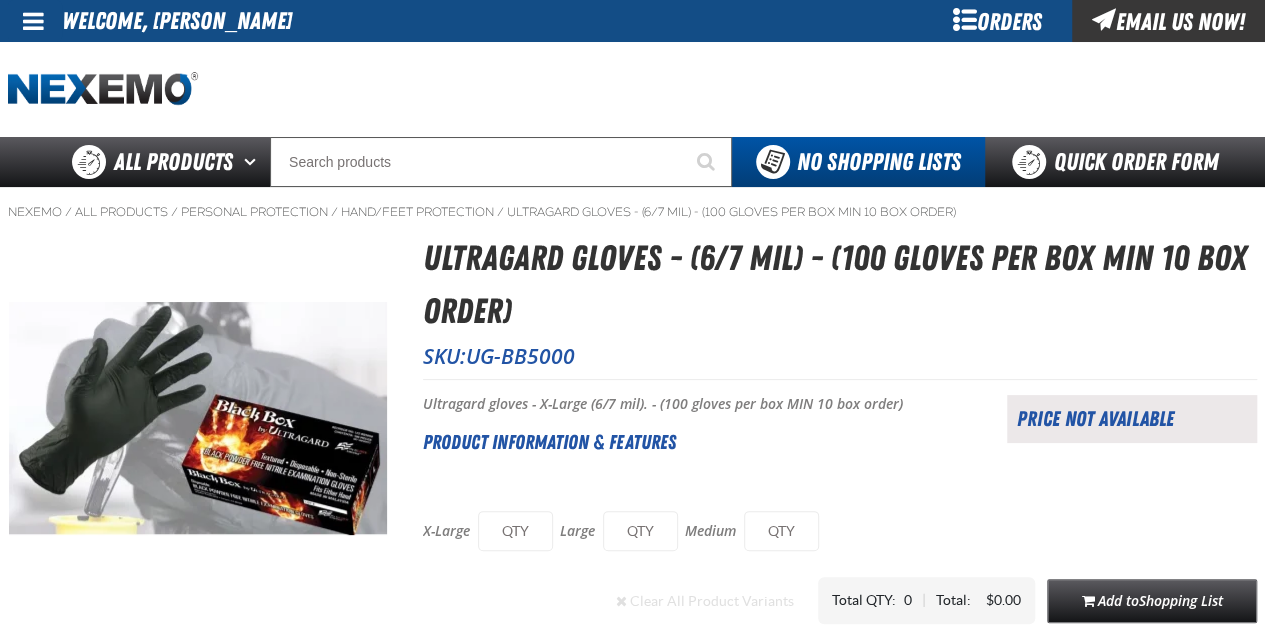 click on "Orders" at bounding box center [997, 21] 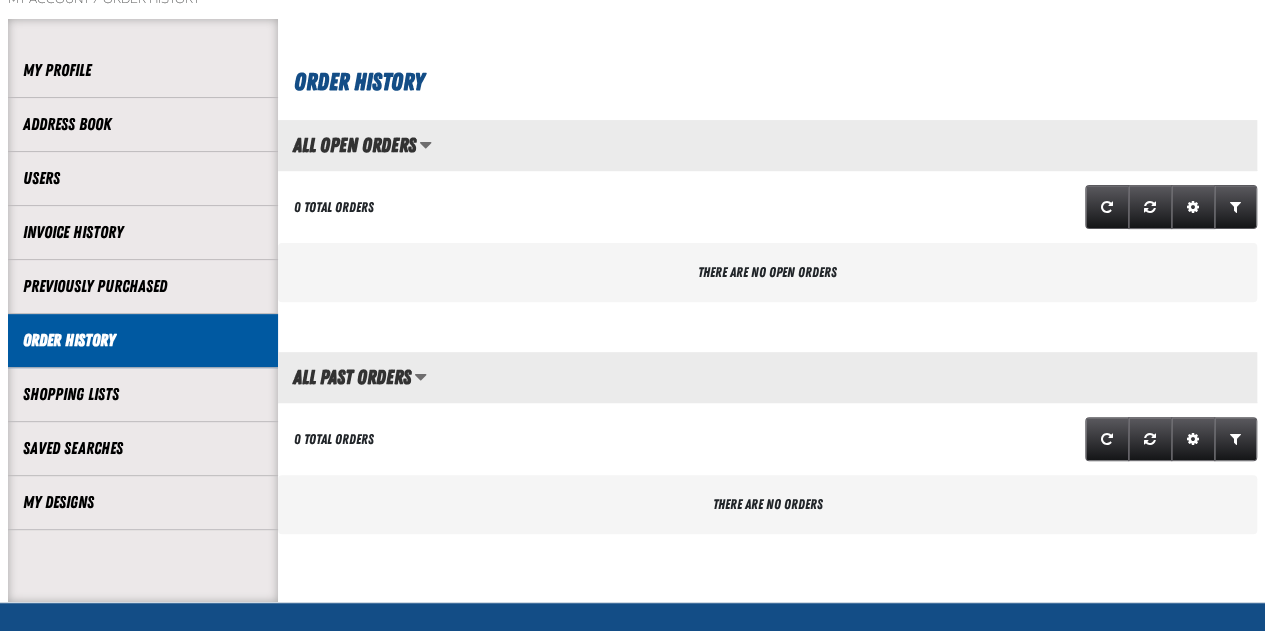 scroll, scrollTop: 0, scrollLeft: 0, axis: both 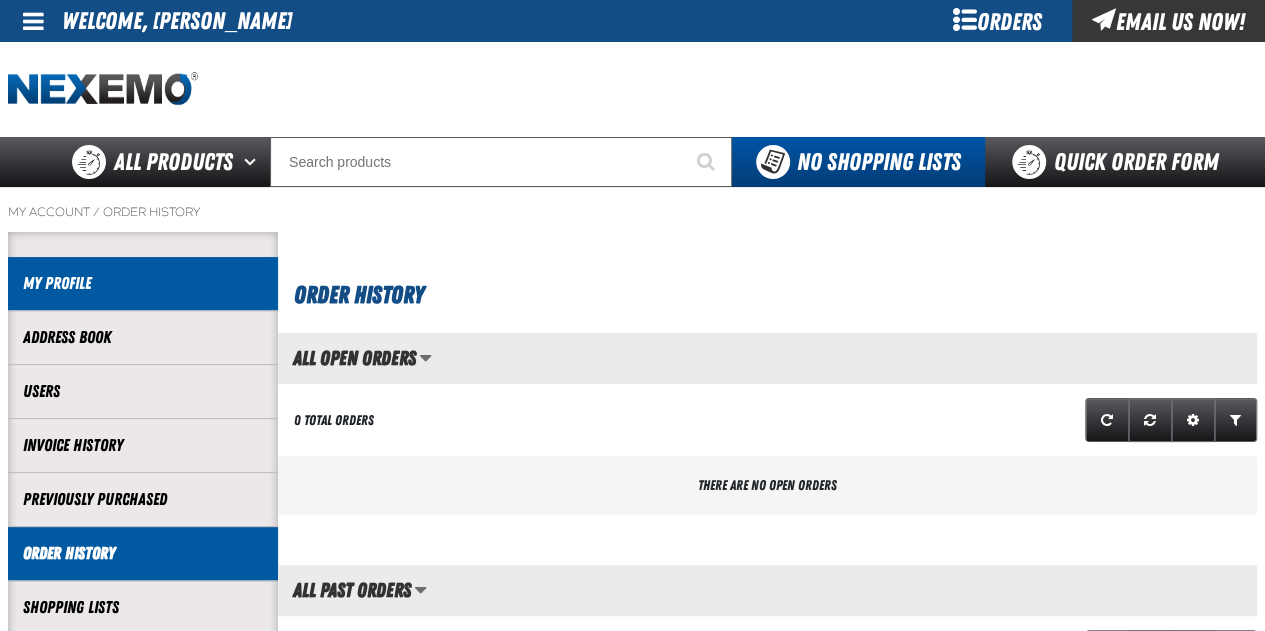 click on "My Profile" at bounding box center [143, 283] 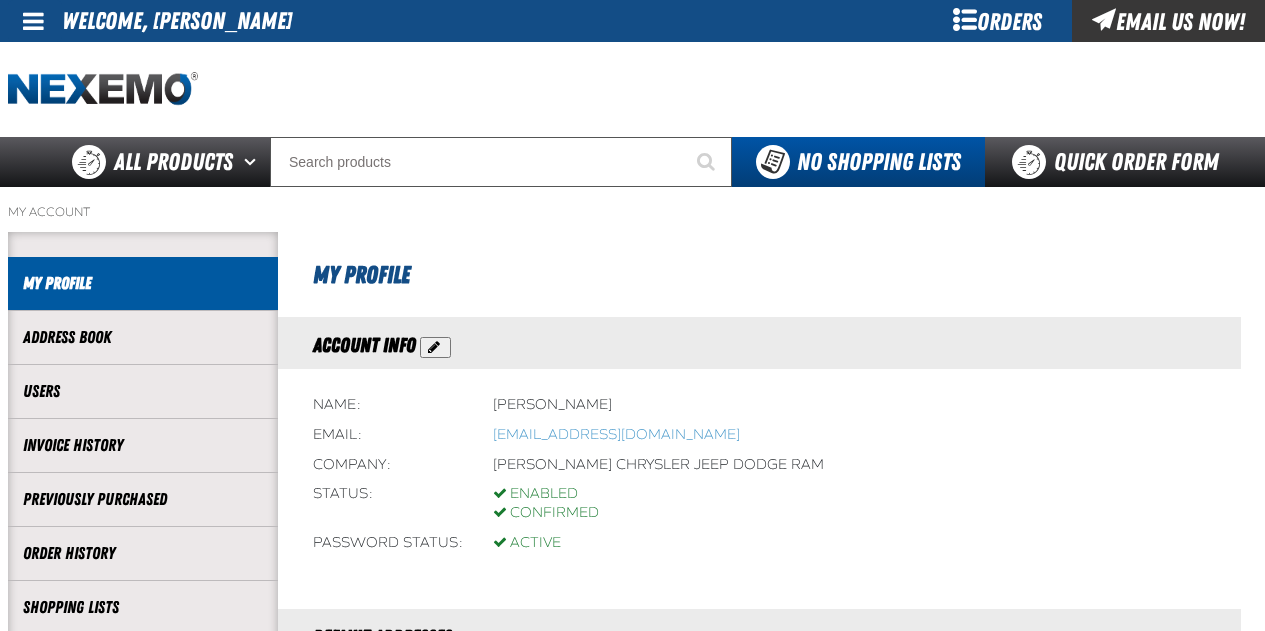 scroll, scrollTop: 0, scrollLeft: 0, axis: both 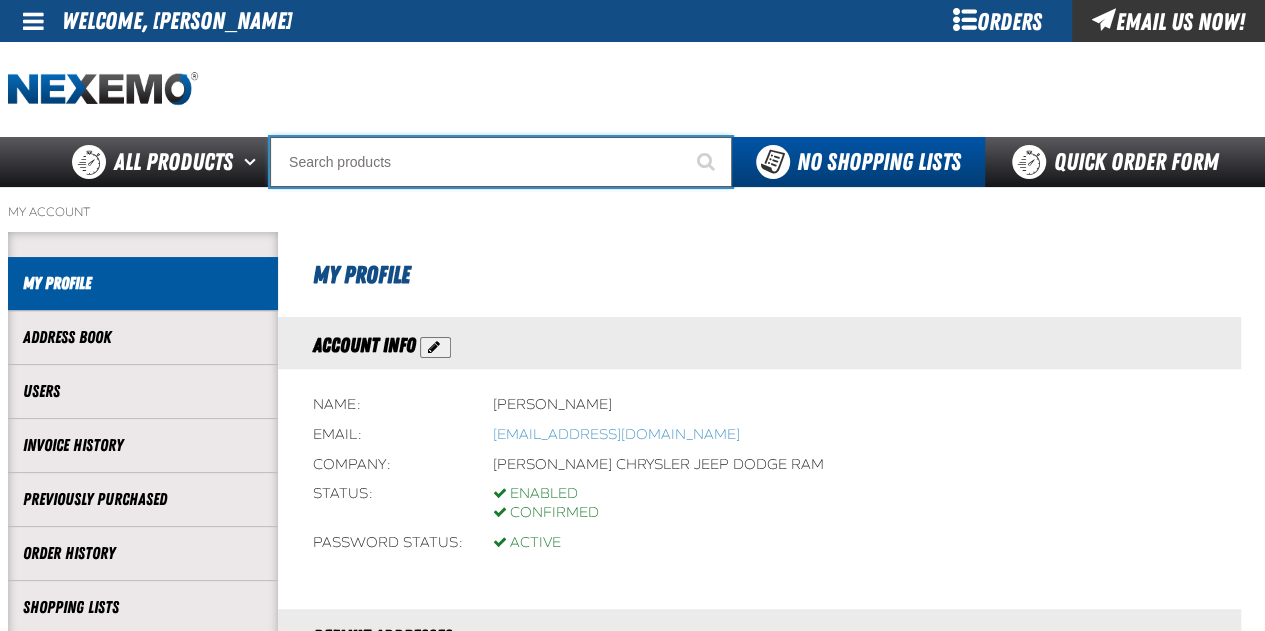 click at bounding box center (501, 162) 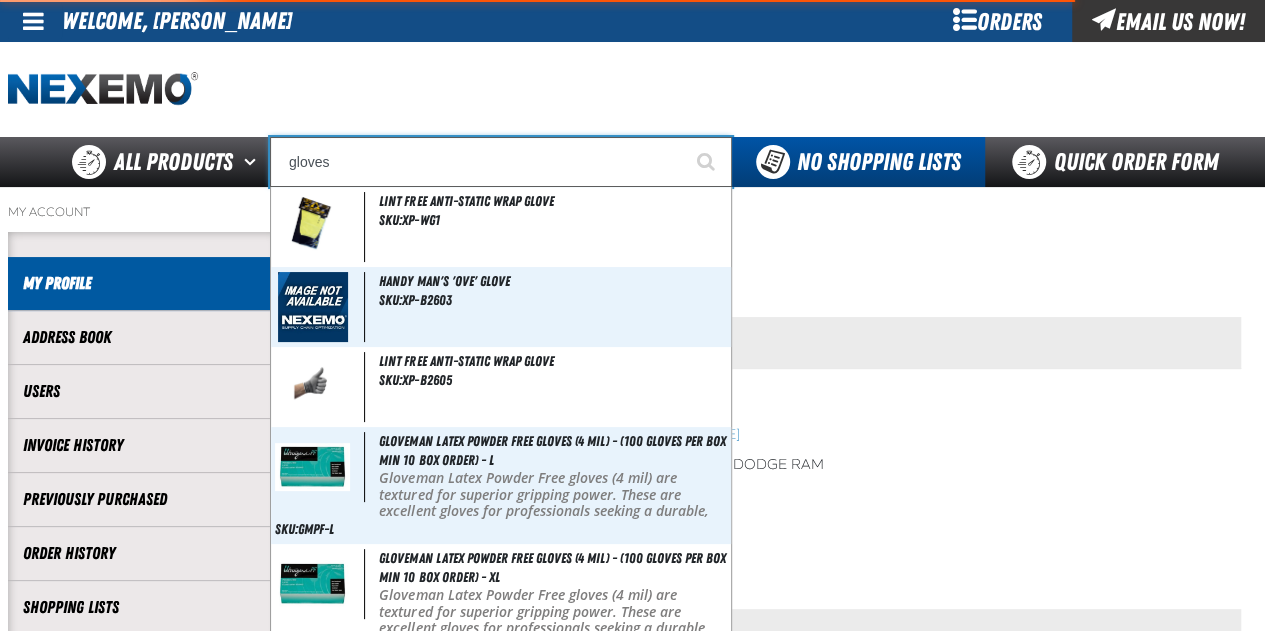 type on "gloves" 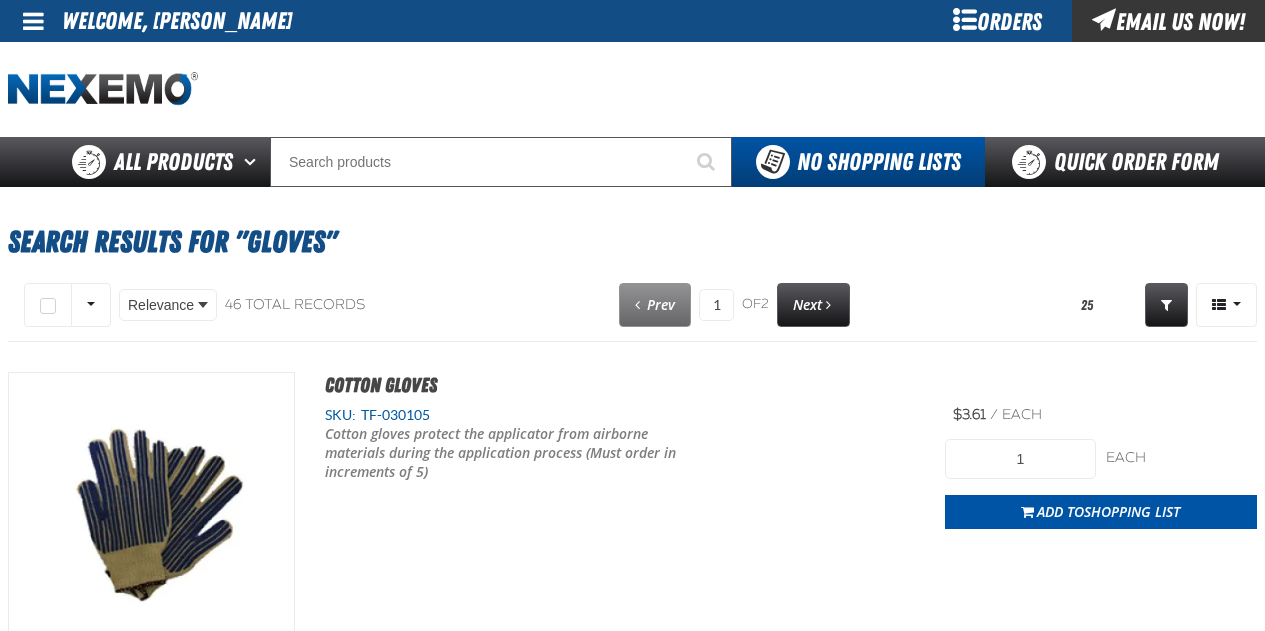scroll, scrollTop: 0, scrollLeft: 0, axis: both 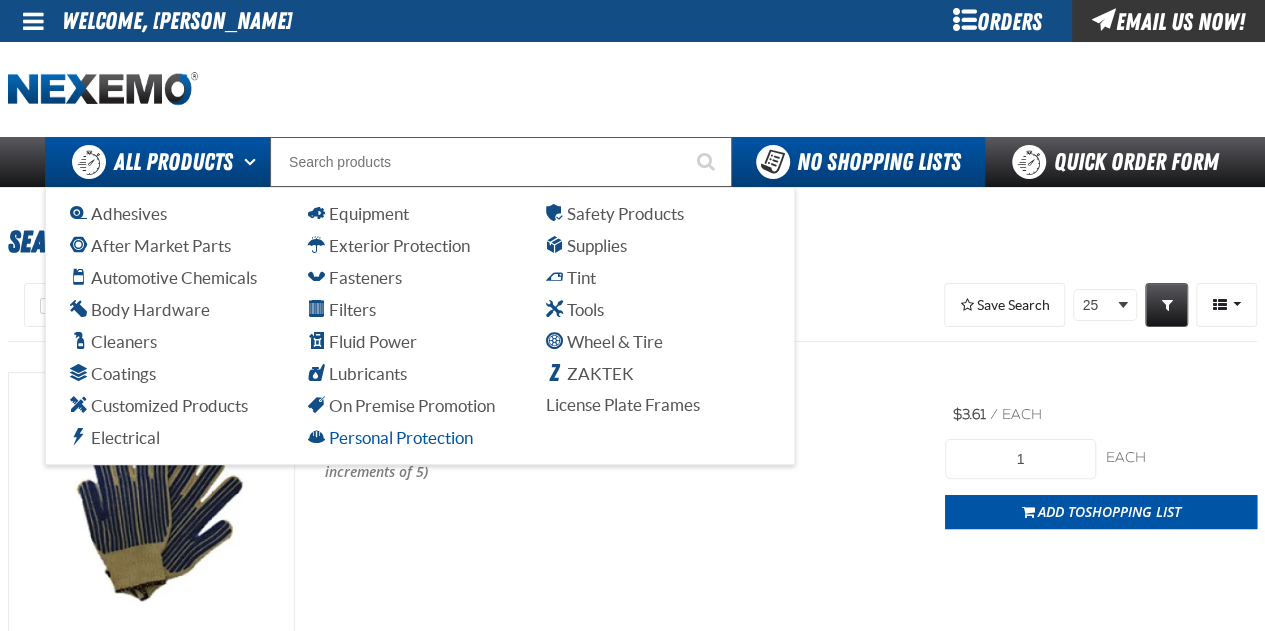 click on "Personal Protection" at bounding box center (390, 437) 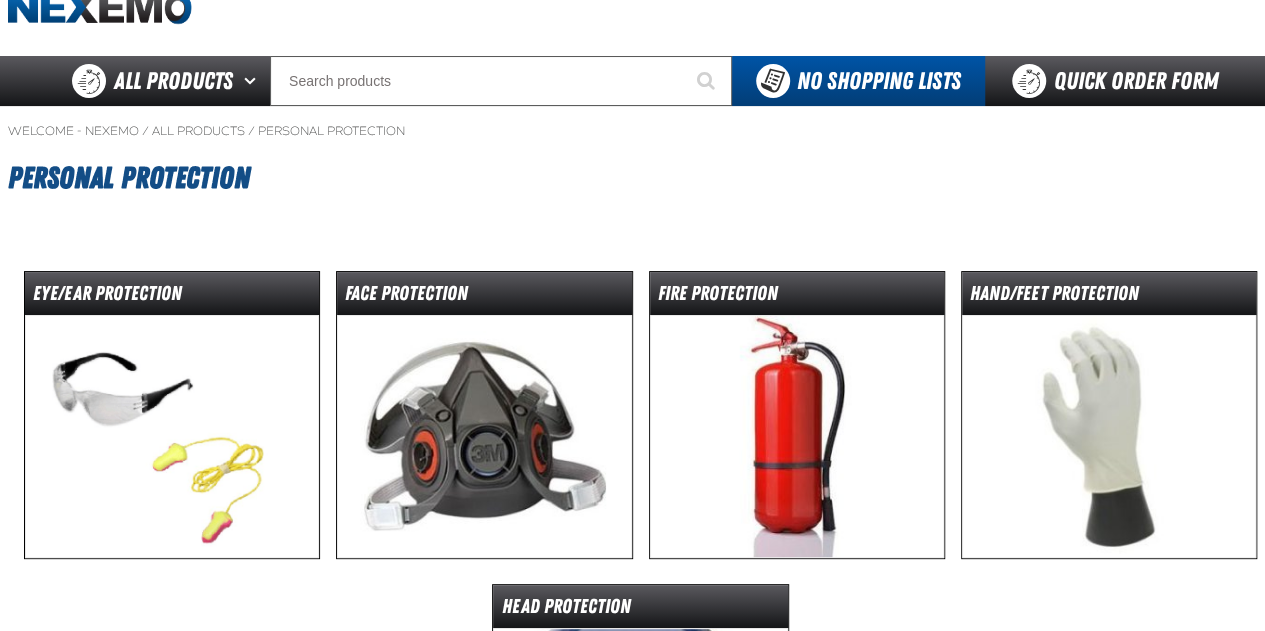 scroll, scrollTop: 0, scrollLeft: 0, axis: both 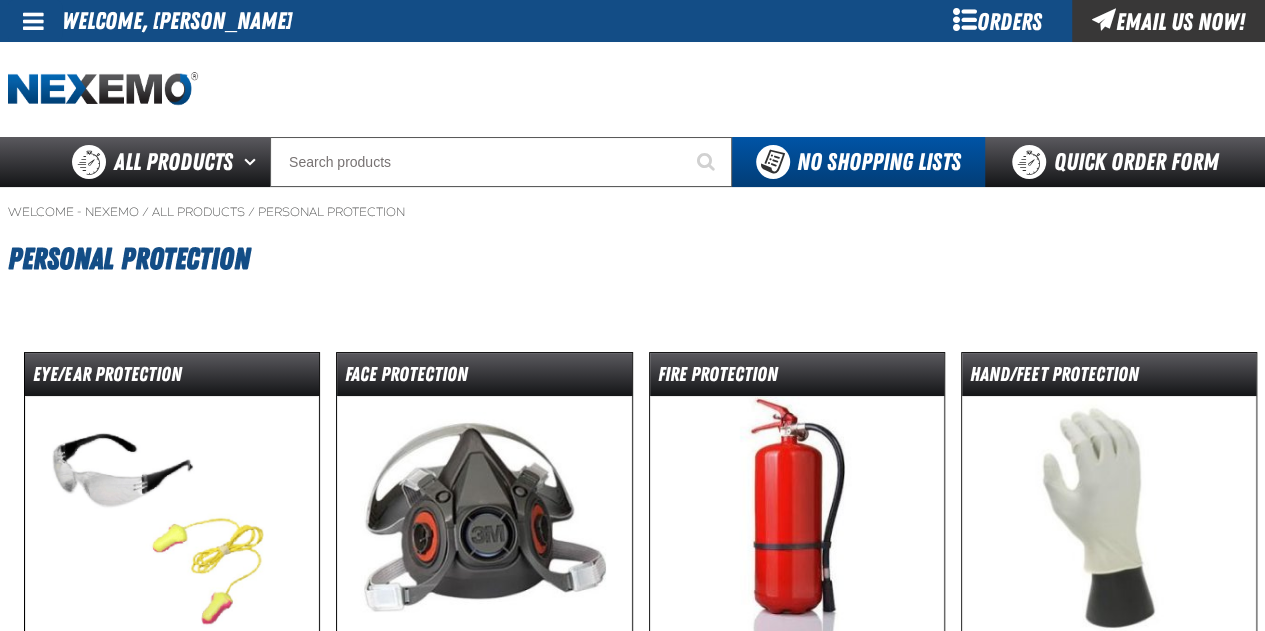click at bounding box center (1109, 517) 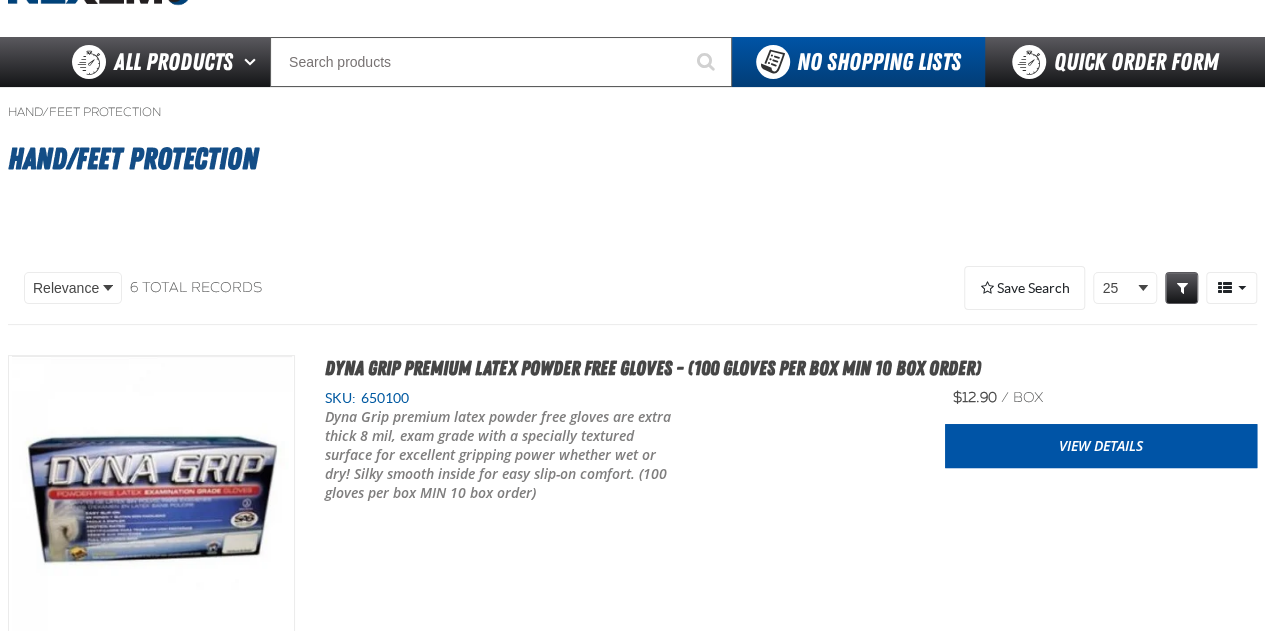 scroll, scrollTop: 200, scrollLeft: 0, axis: vertical 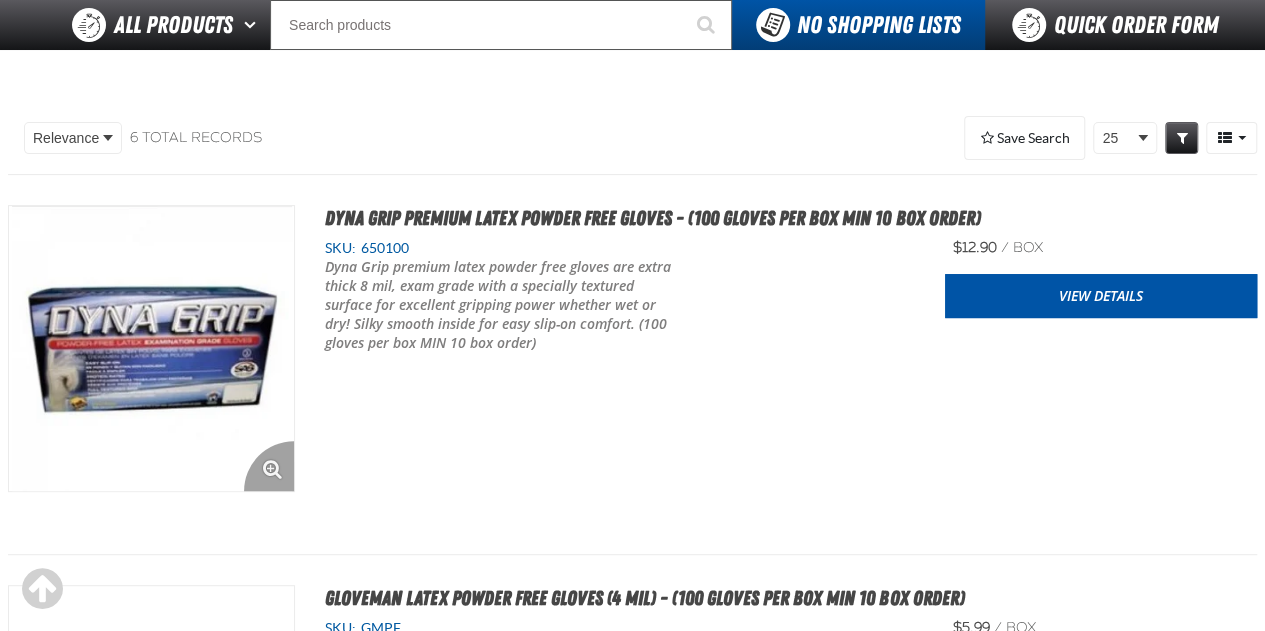click at bounding box center (151, 348) 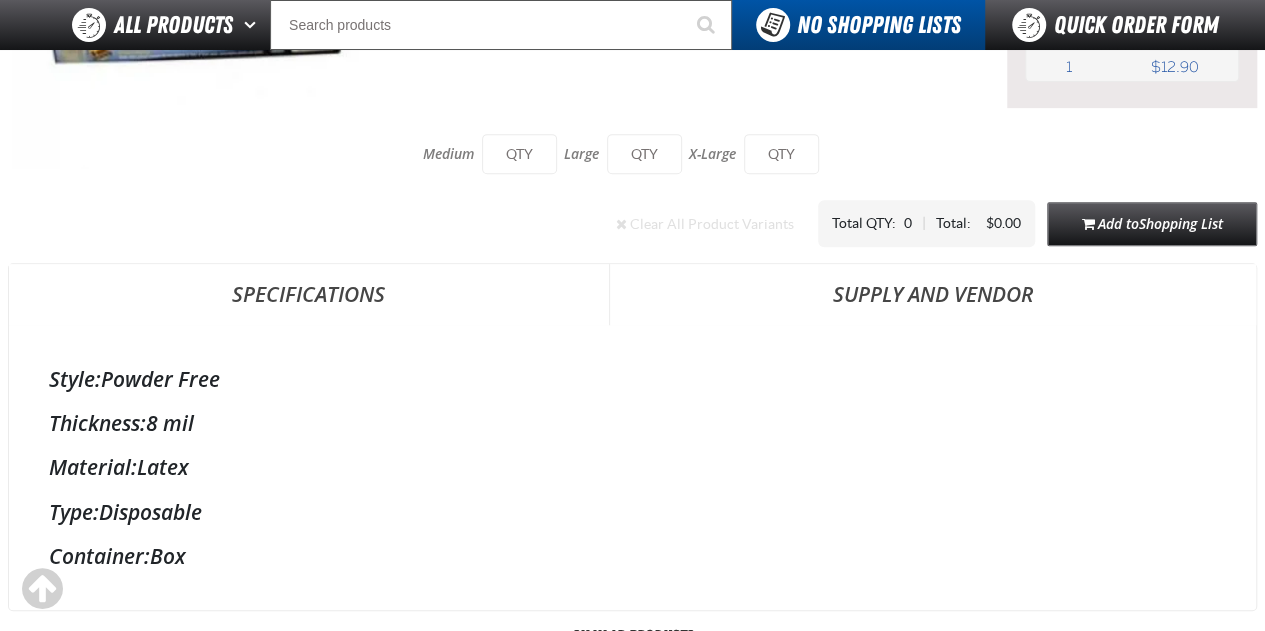 scroll, scrollTop: 400, scrollLeft: 0, axis: vertical 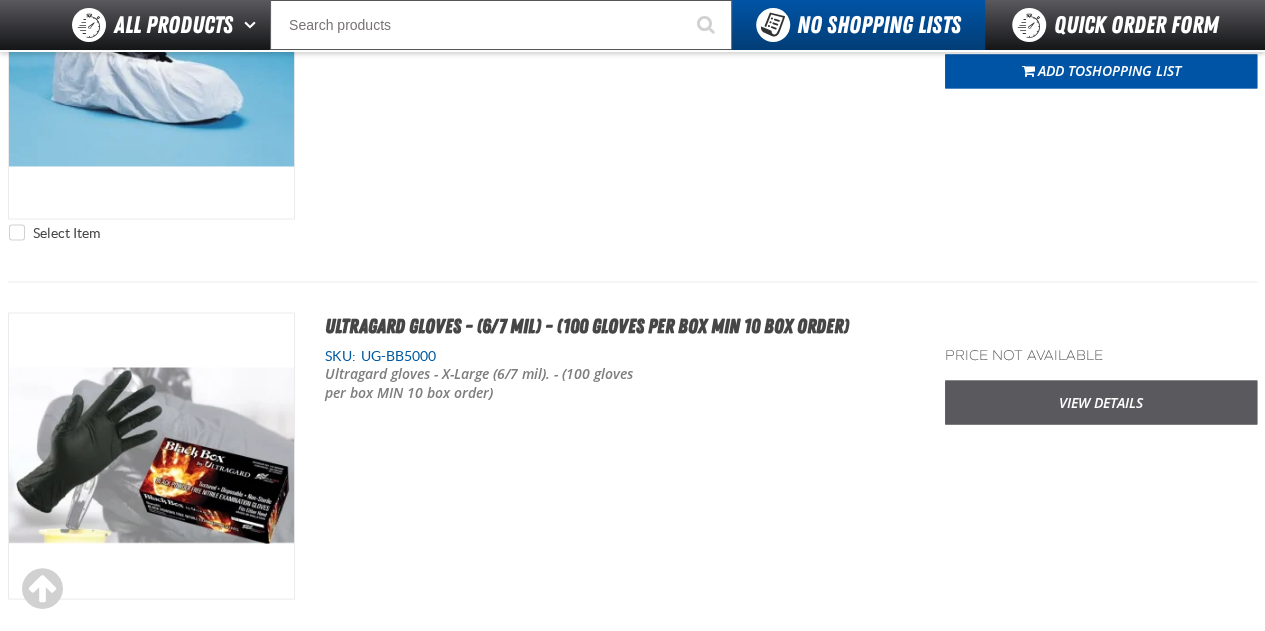 click on "View Details" at bounding box center [1101, 402] 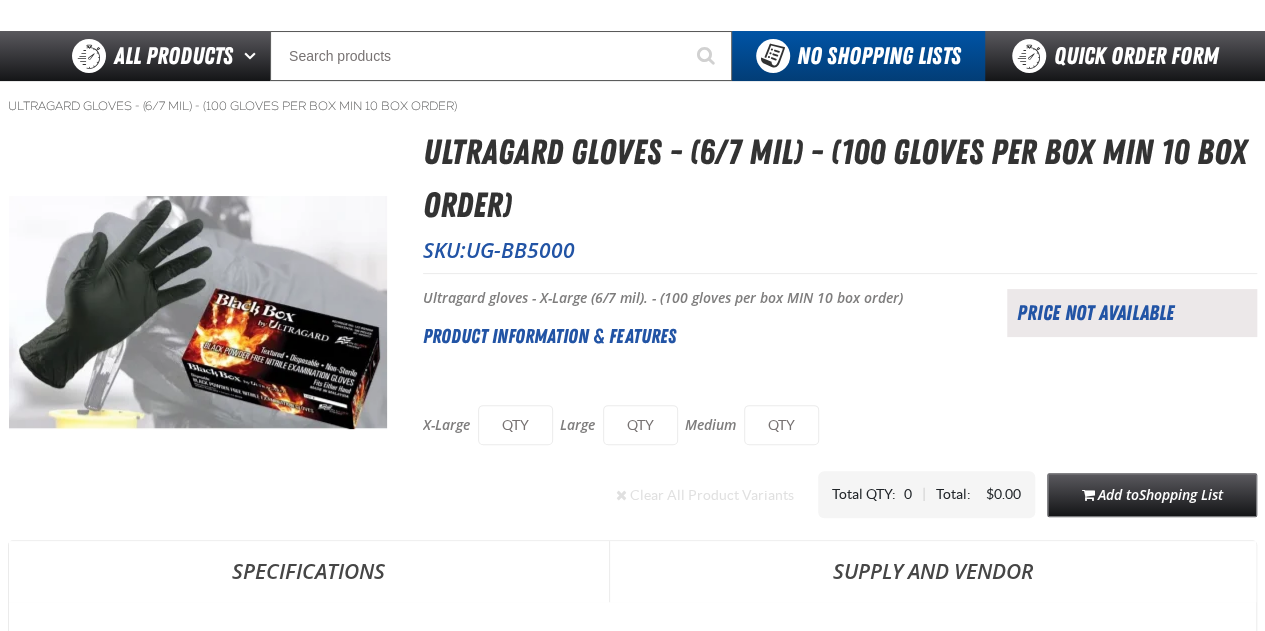 scroll, scrollTop: 200, scrollLeft: 0, axis: vertical 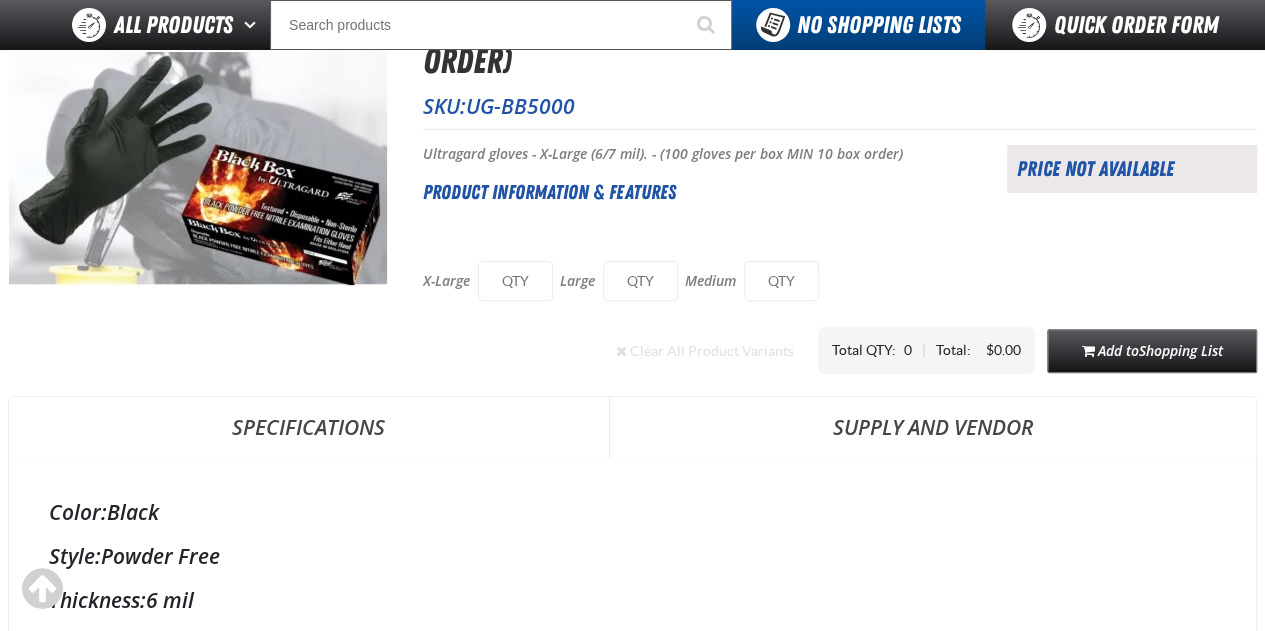 click on "0" at bounding box center (908, 350) 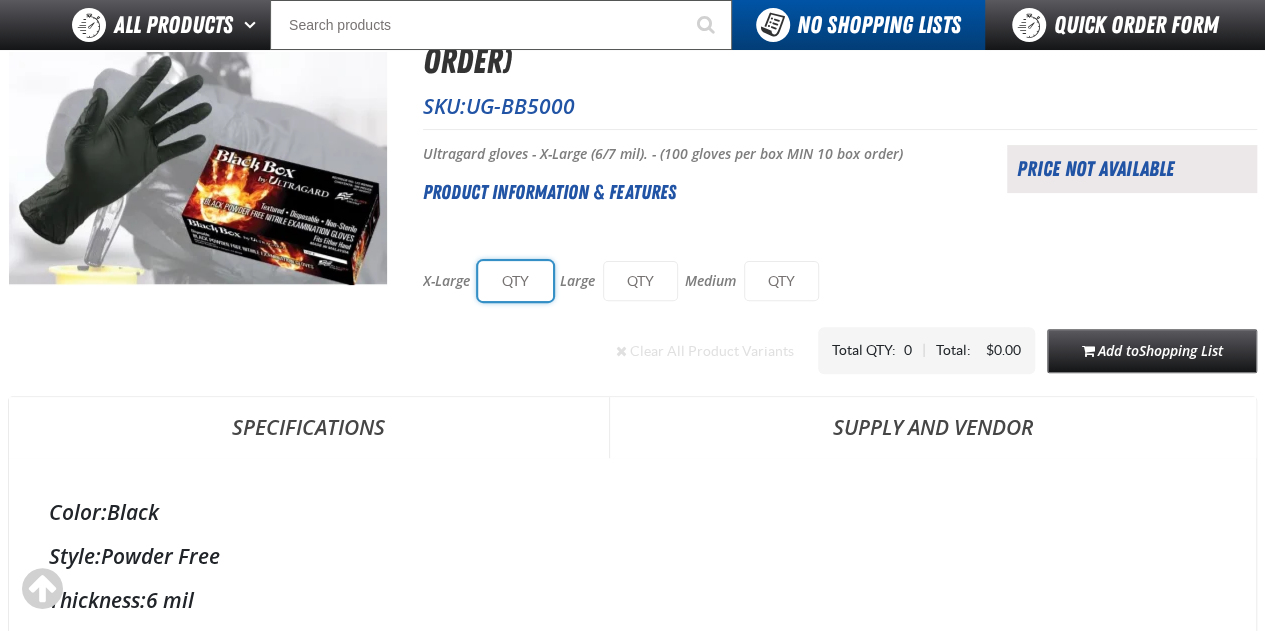 click at bounding box center (515, 281) 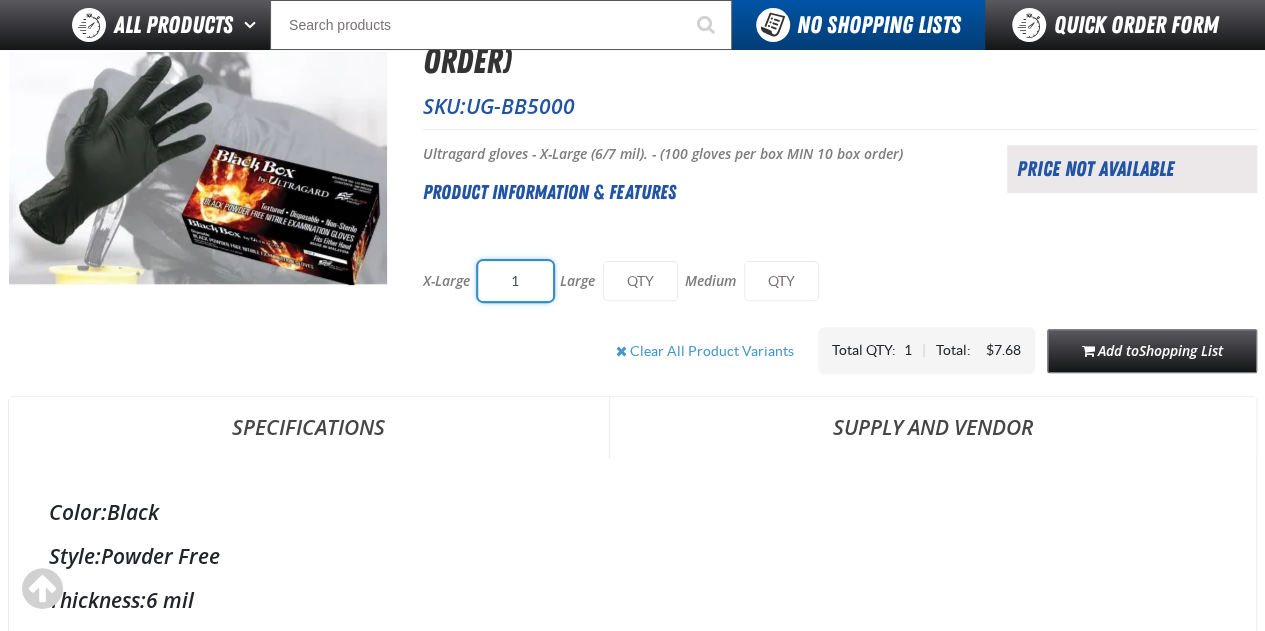 type 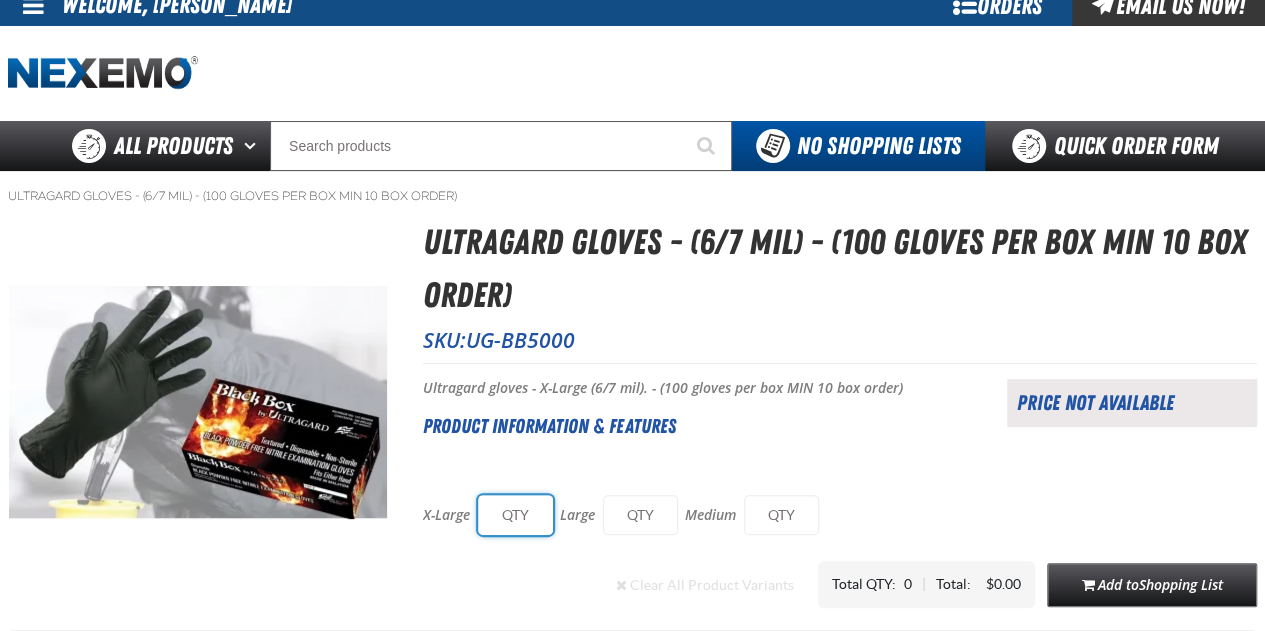 scroll, scrollTop: 0, scrollLeft: 0, axis: both 